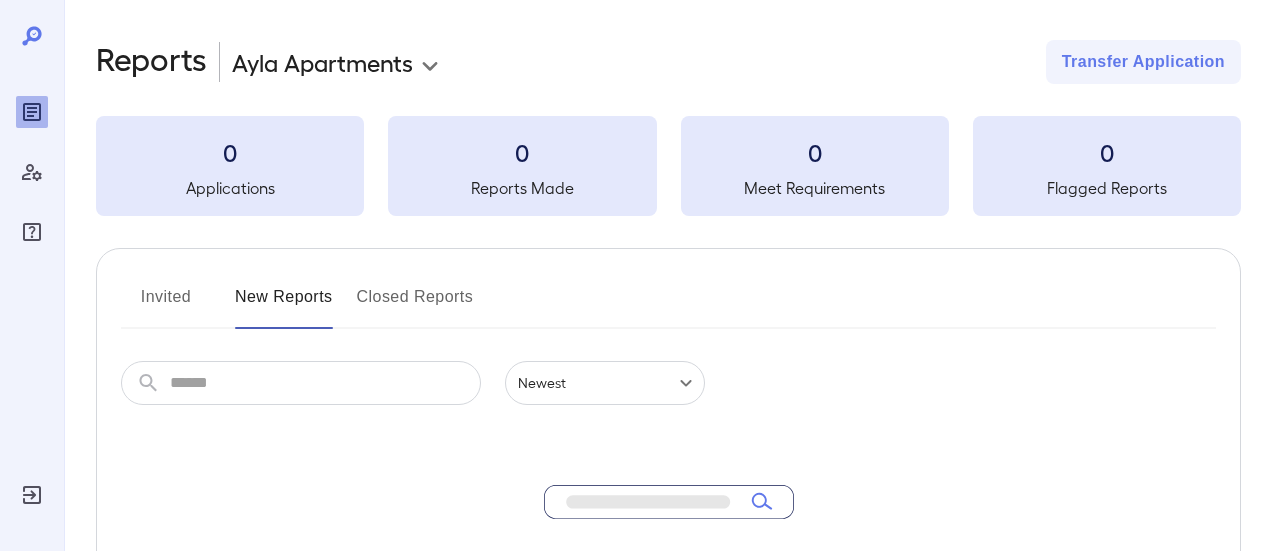 scroll, scrollTop: 0, scrollLeft: 0, axis: both 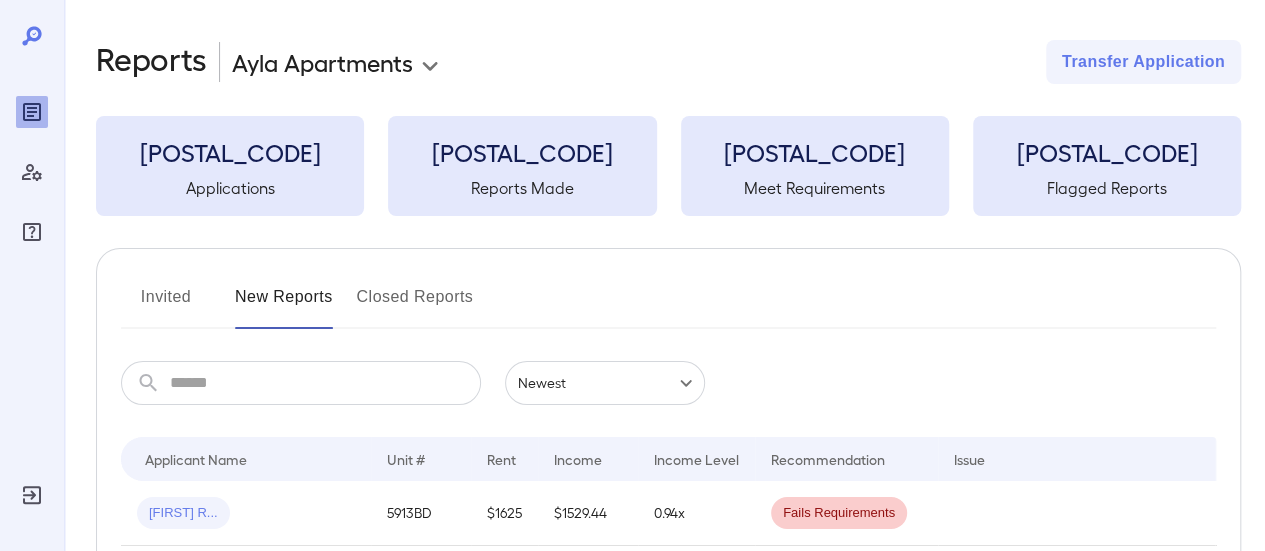 click at bounding box center (325, 383) 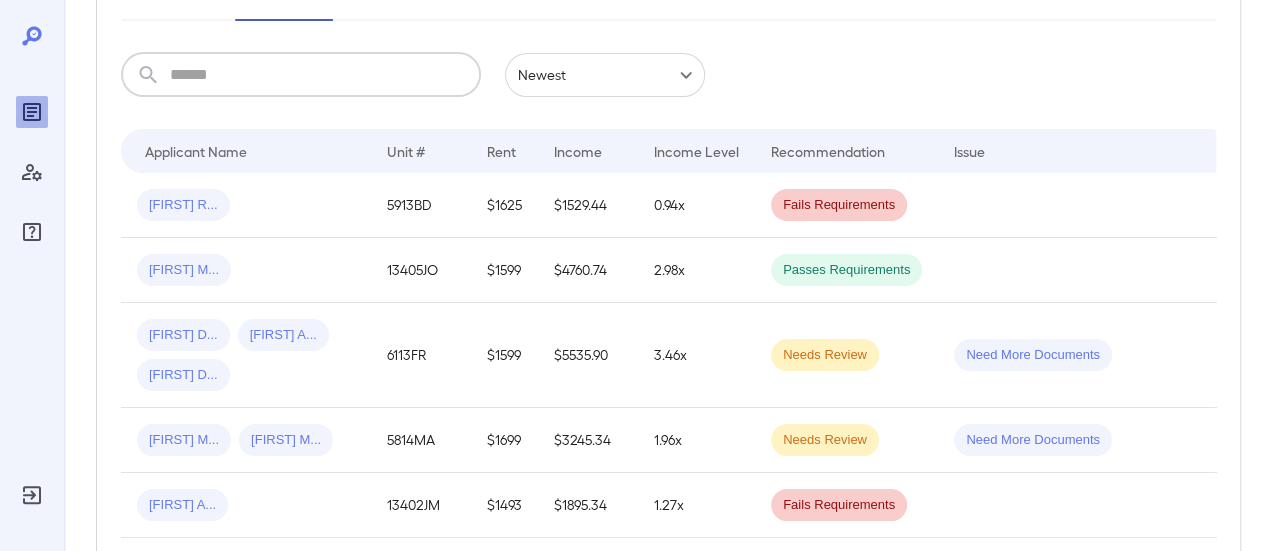 scroll, scrollTop: 100, scrollLeft: 0, axis: vertical 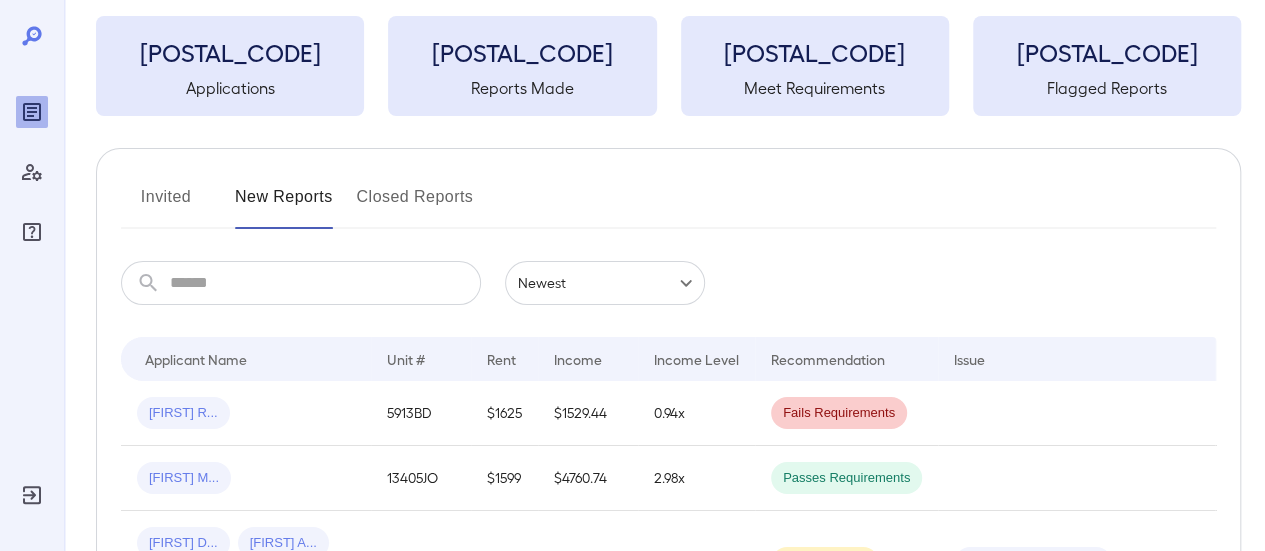 click on "Invited" at bounding box center (166, 205) 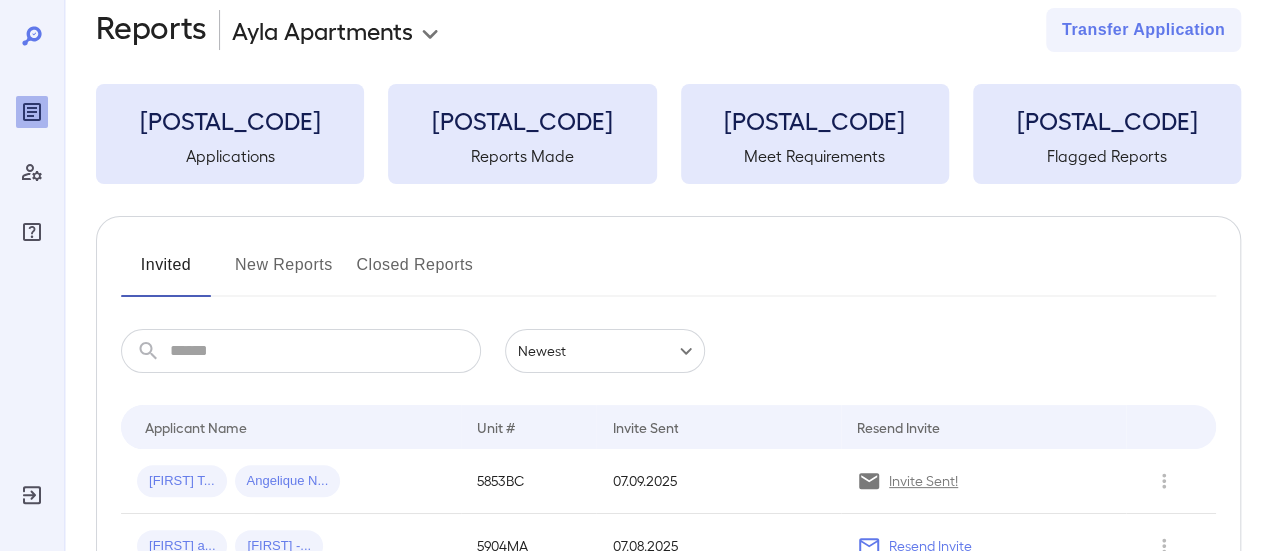 scroll, scrollTop: 0, scrollLeft: 0, axis: both 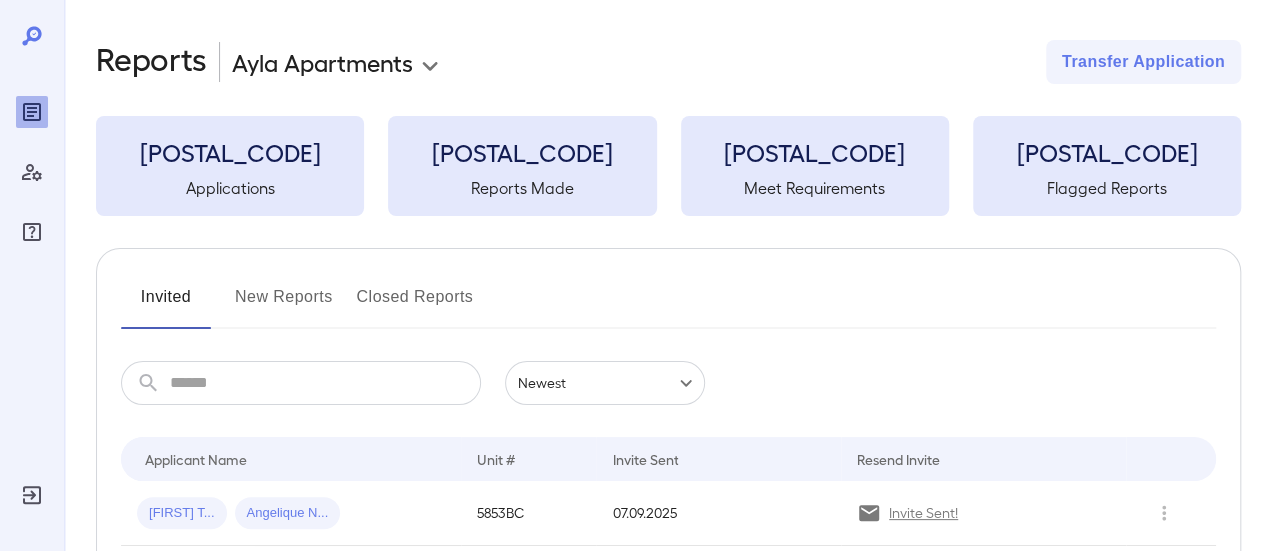 click on "New Reports" at bounding box center [284, 305] 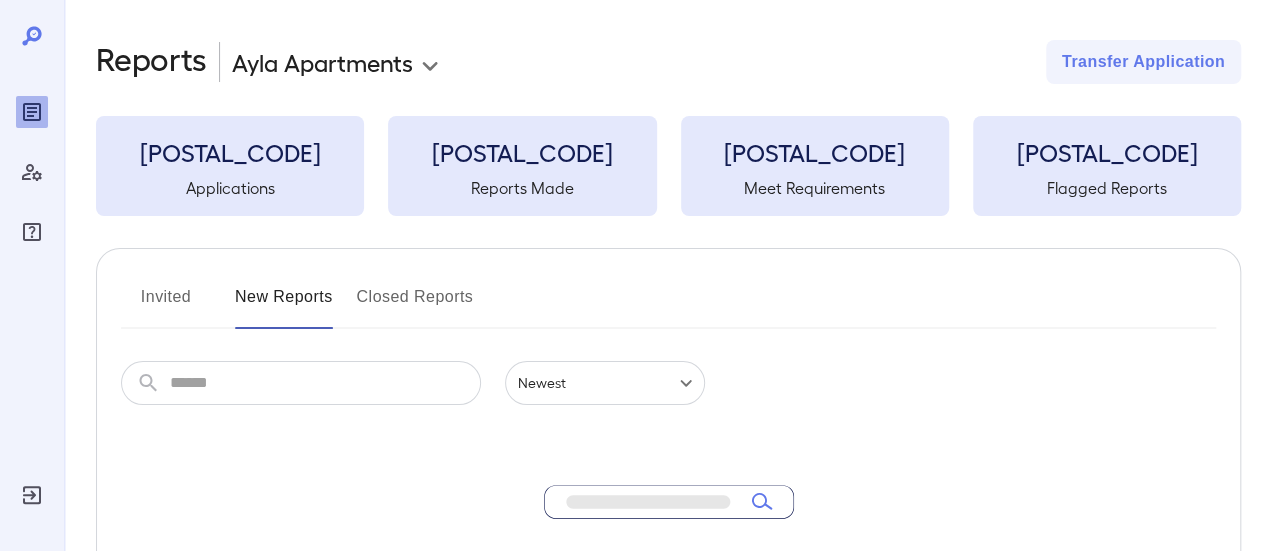 click on "New Reports" at bounding box center (284, 305) 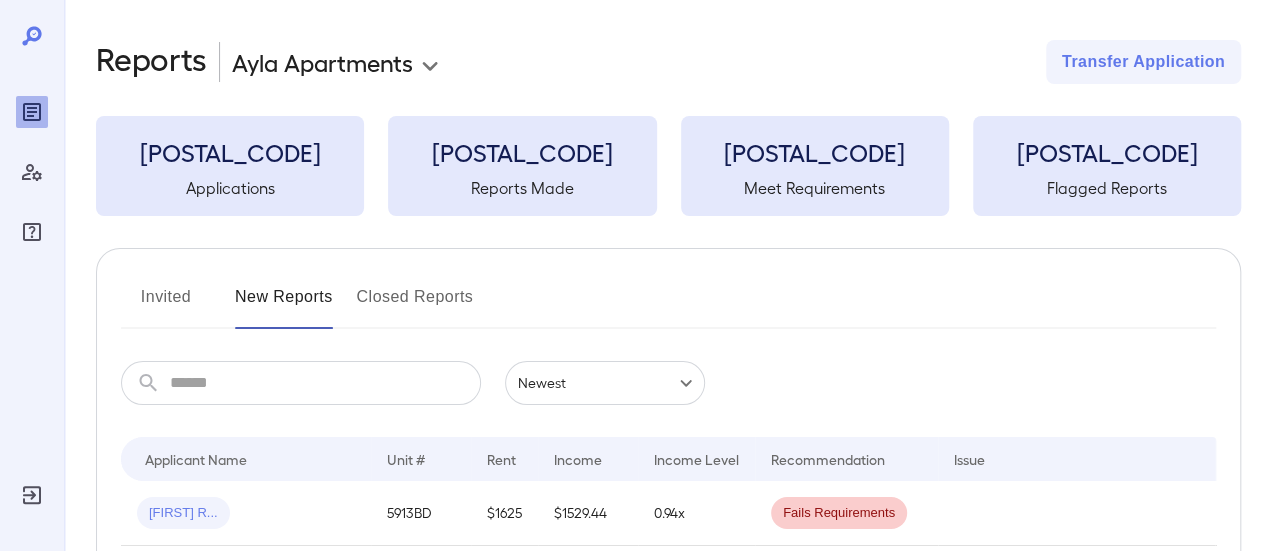 click at bounding box center [325, 383] 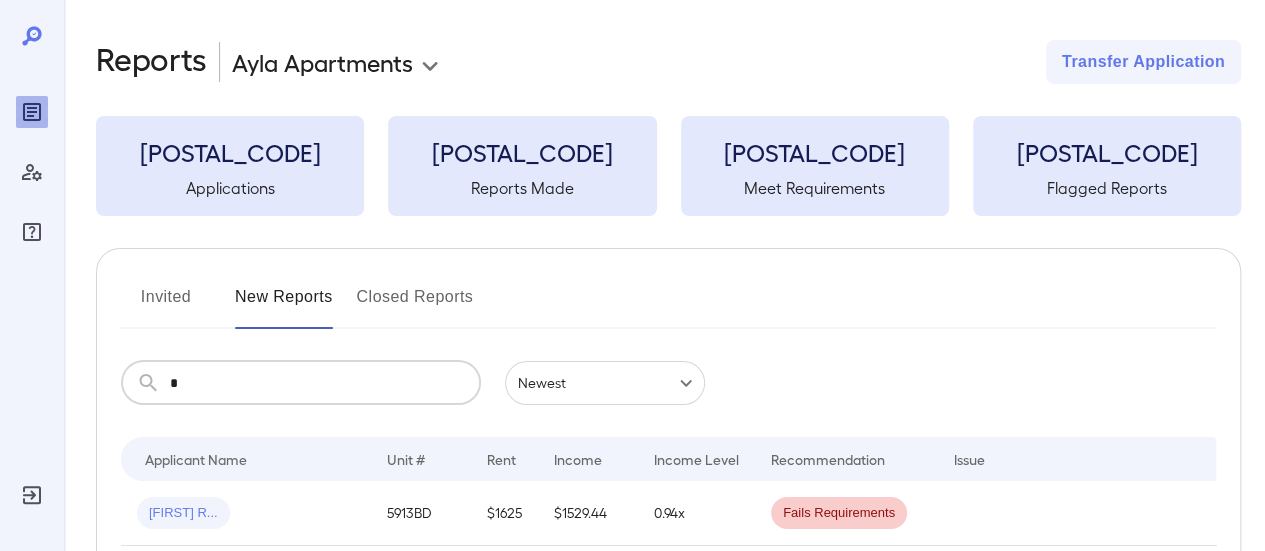 type on "**" 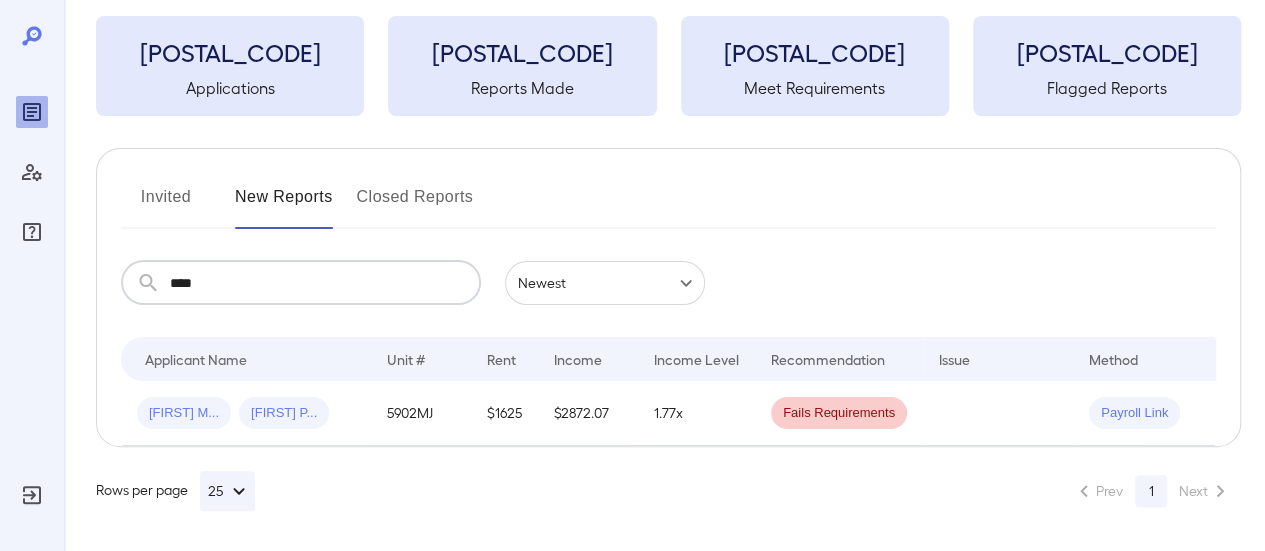 scroll, scrollTop: 114, scrollLeft: 0, axis: vertical 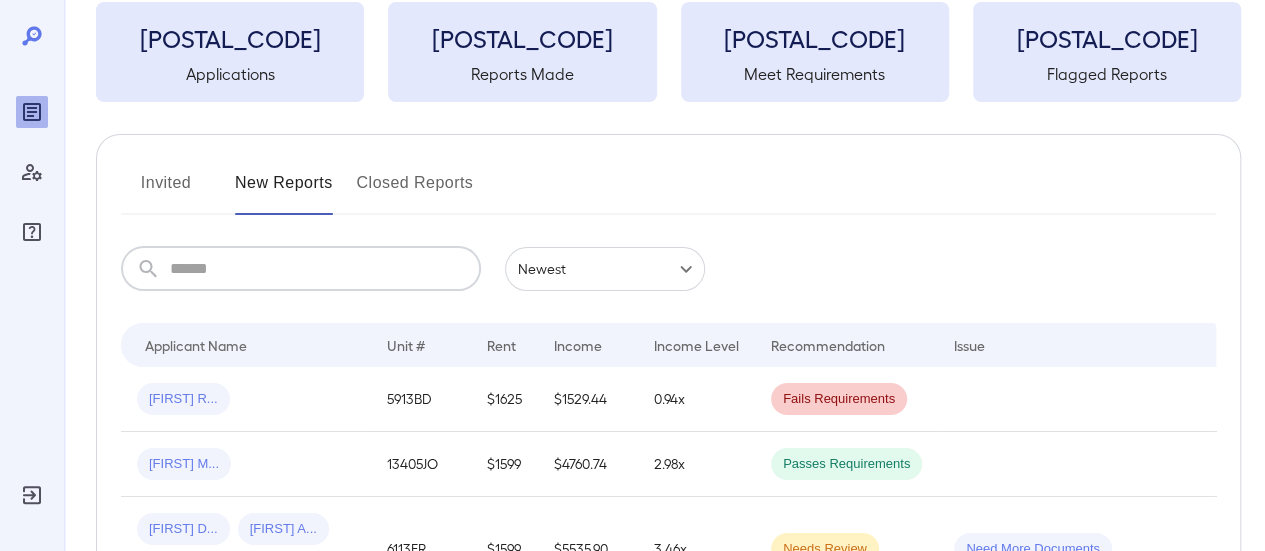 click on "Invited" at bounding box center (166, 191) 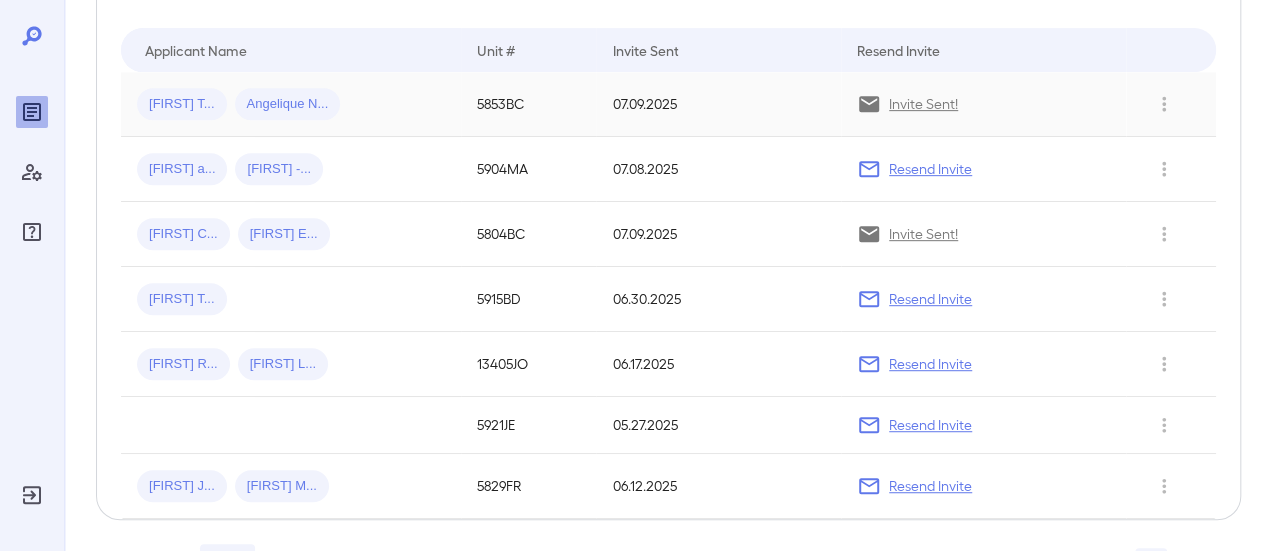 scroll, scrollTop: 378, scrollLeft: 0, axis: vertical 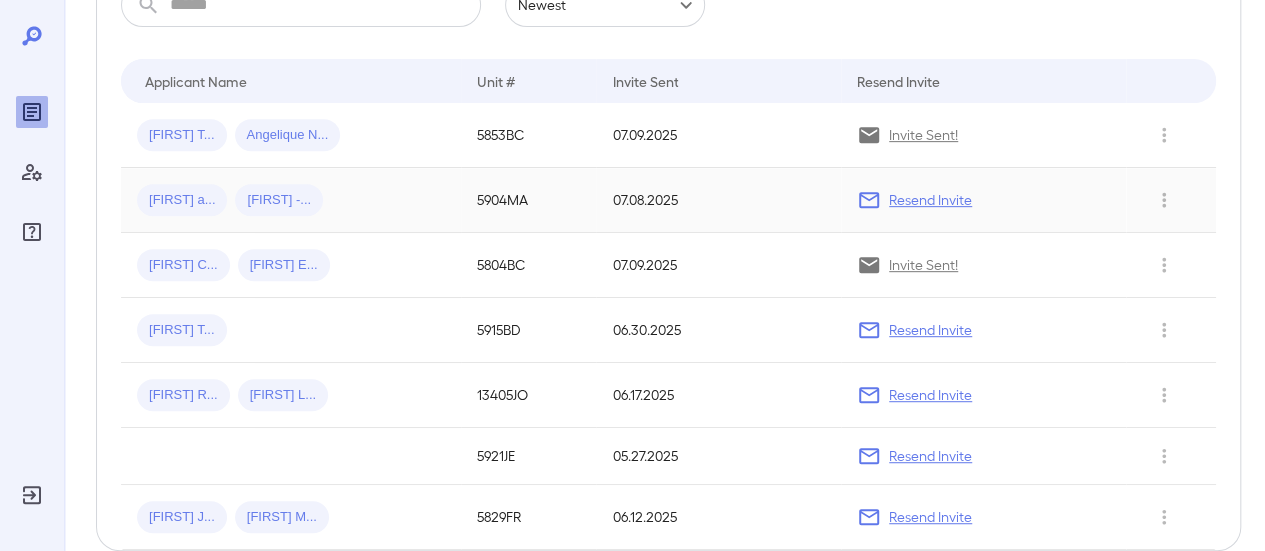 click on "Kaylynn a... Paul -..." at bounding box center [291, 200] 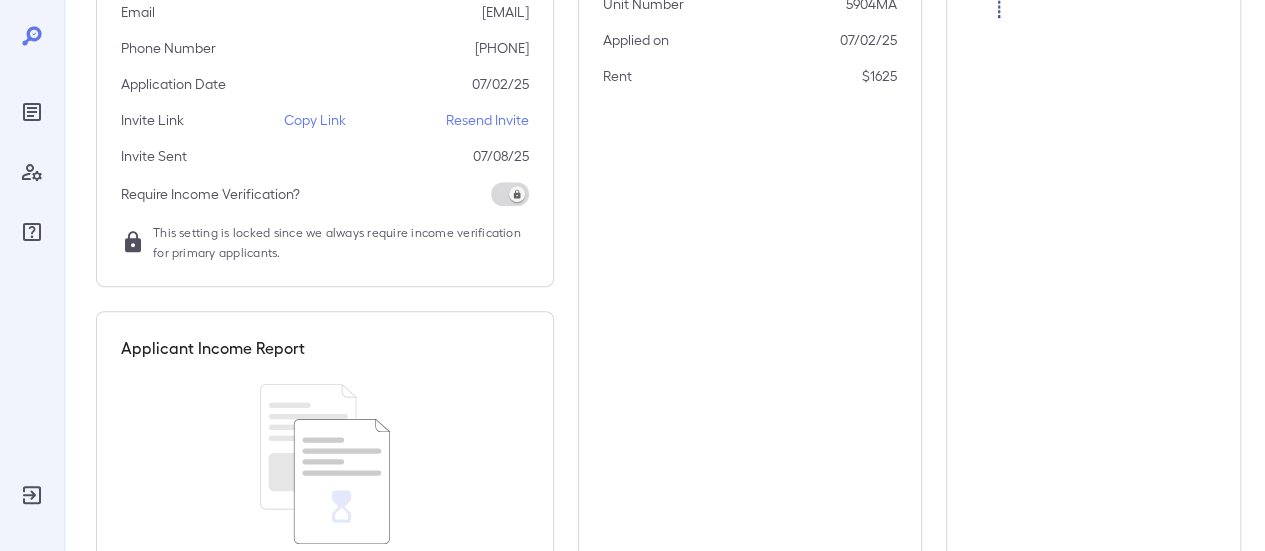 scroll, scrollTop: 51, scrollLeft: 0, axis: vertical 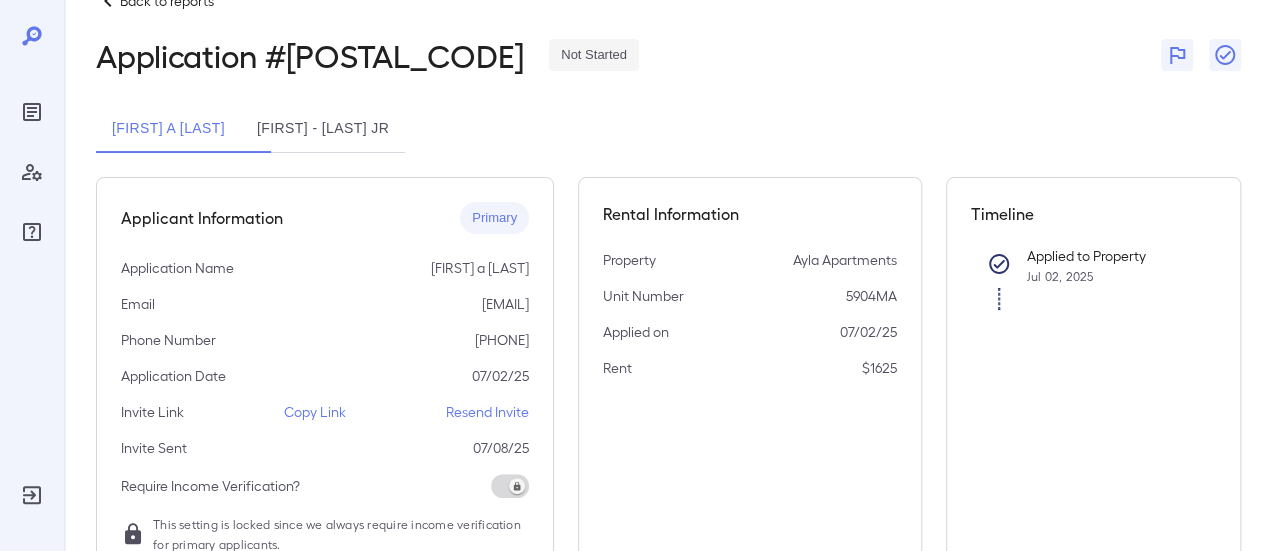 click on "[FIRST] - [LAST] Jr" at bounding box center [323, 129] 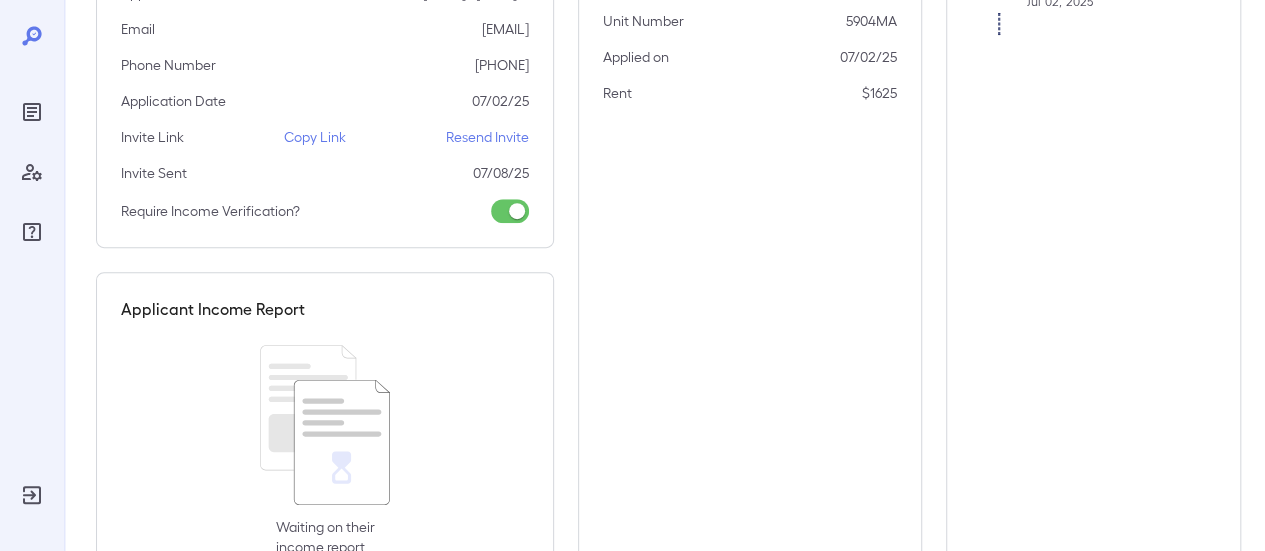 scroll, scrollTop: 295, scrollLeft: 0, axis: vertical 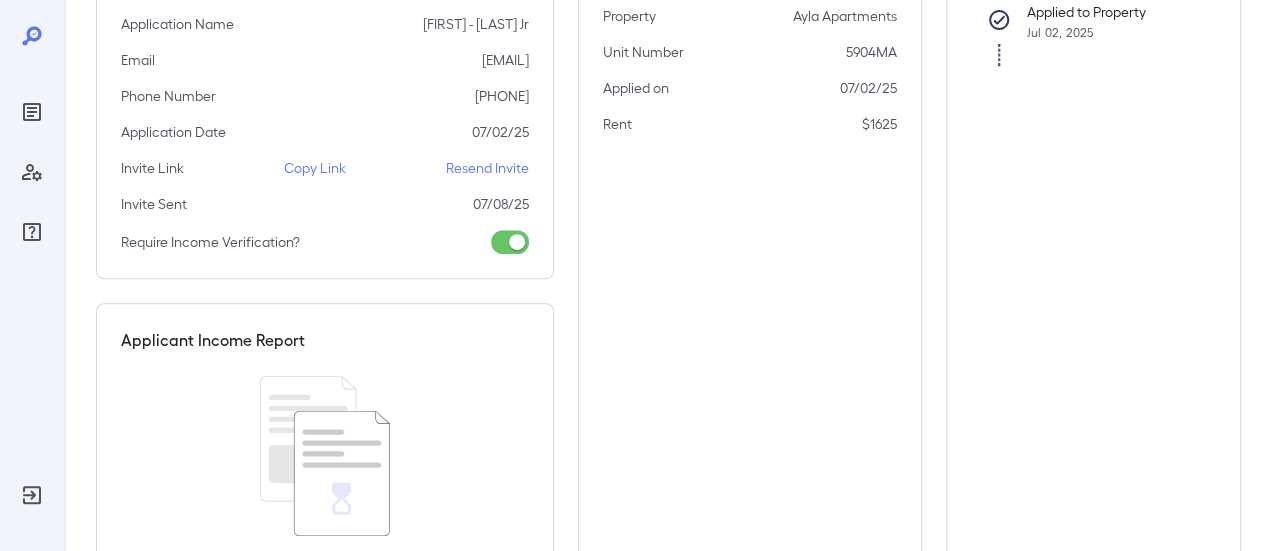 click on "Resend Invite" at bounding box center [487, 168] 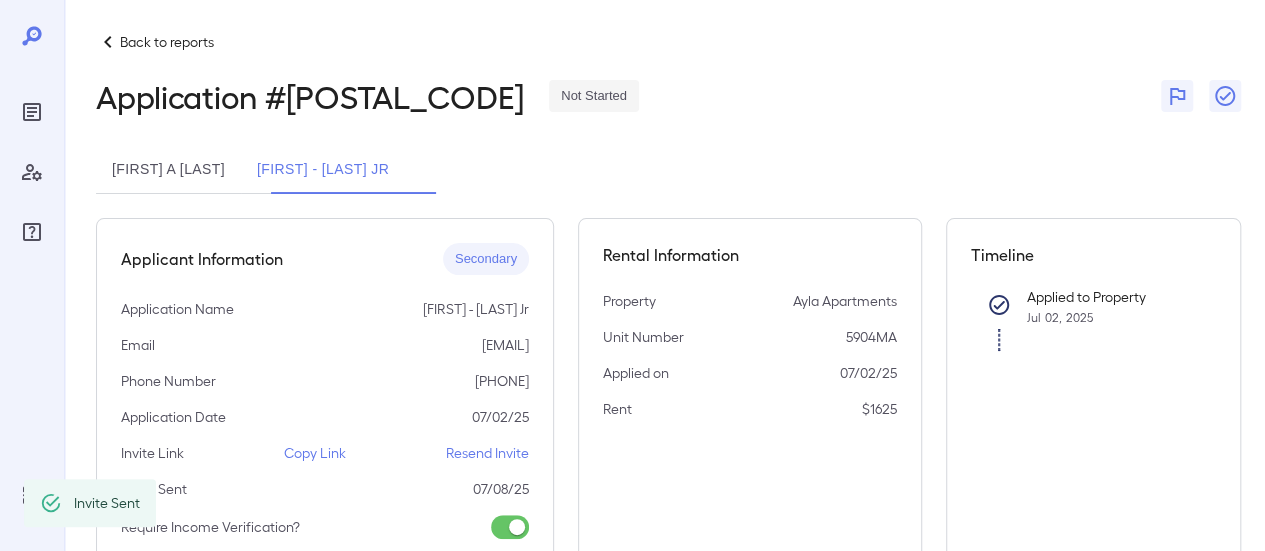 scroll, scrollTop: 0, scrollLeft: 0, axis: both 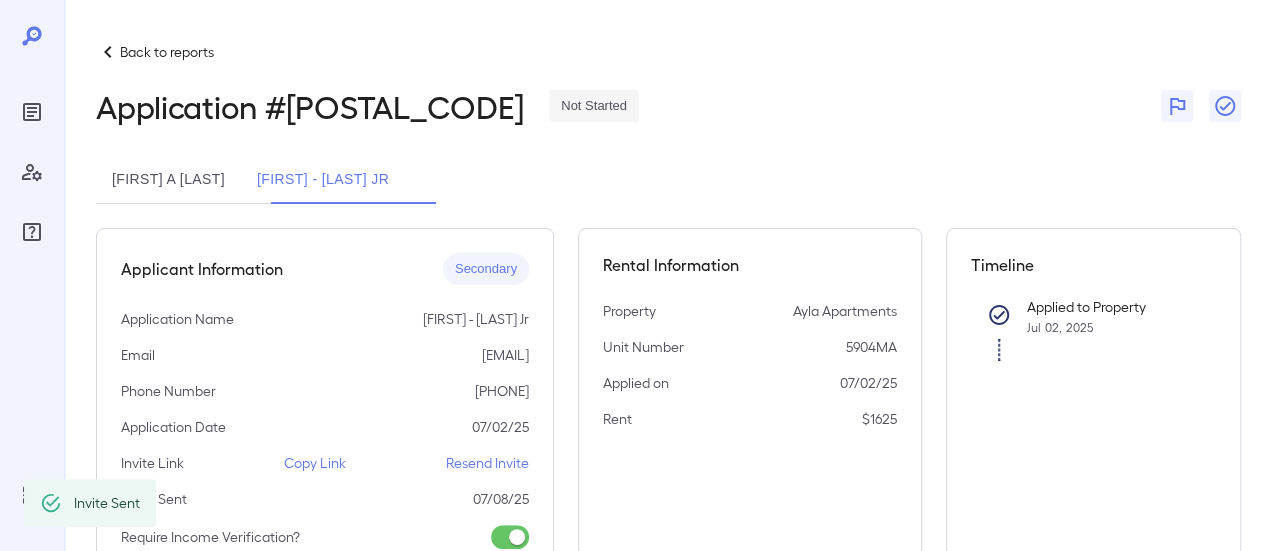 drag, startPoint x: 210, startPoint y: 175, endPoint x: 175, endPoint y: 185, distance: 36.40055 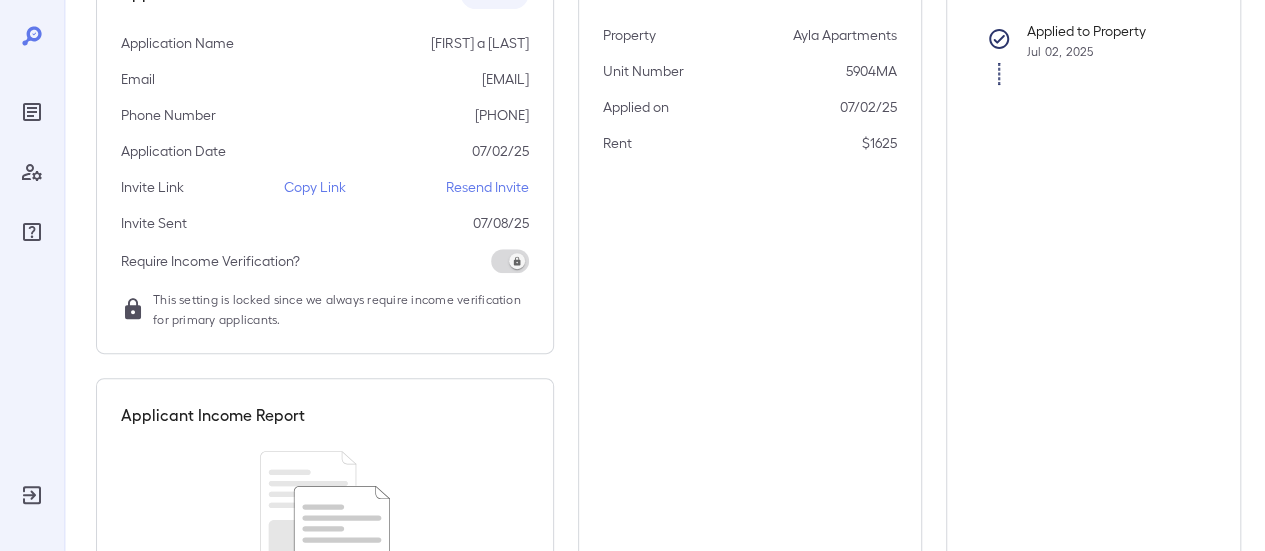 scroll, scrollTop: 300, scrollLeft: 0, axis: vertical 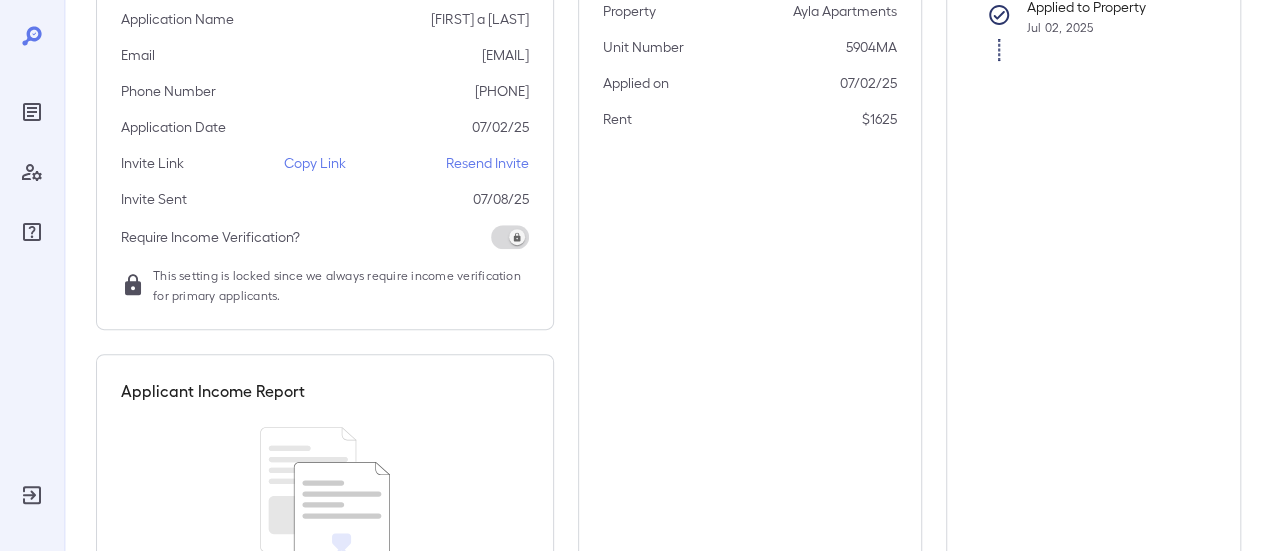 click on "Resend Invite" at bounding box center [487, 163] 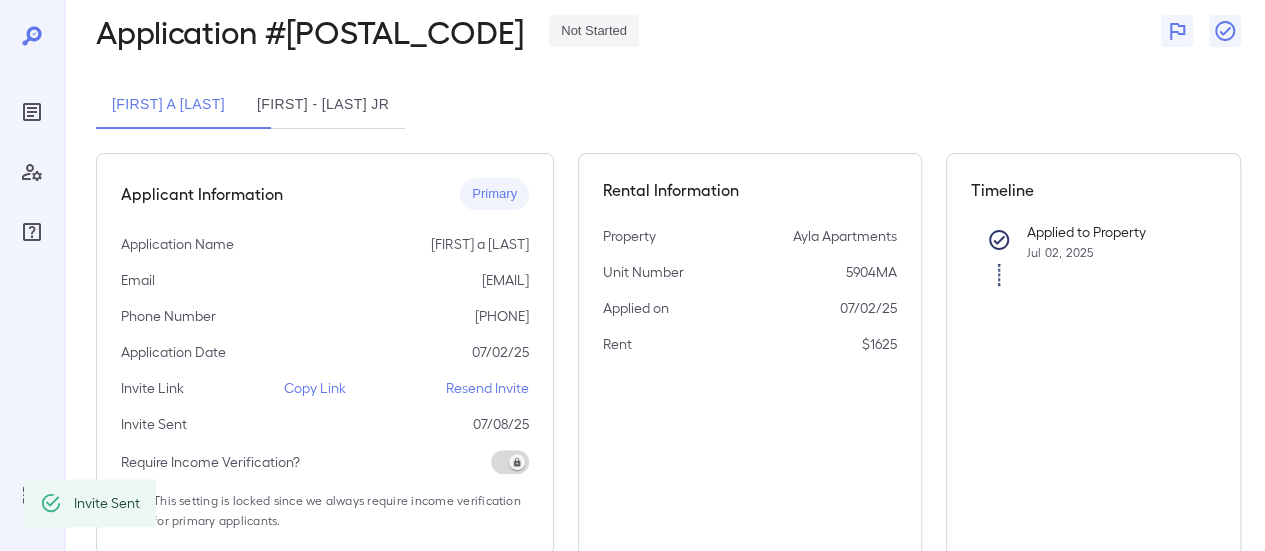 scroll, scrollTop: 0, scrollLeft: 0, axis: both 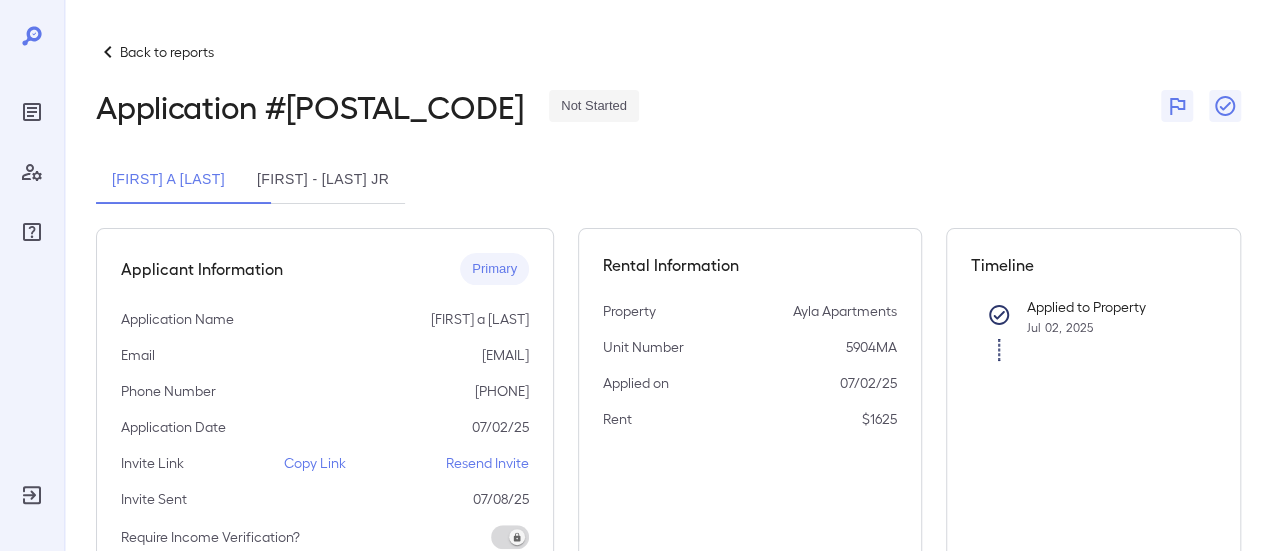 drag, startPoint x: 28, startPoint y: 33, endPoint x: 49, endPoint y: 3, distance: 36.619667 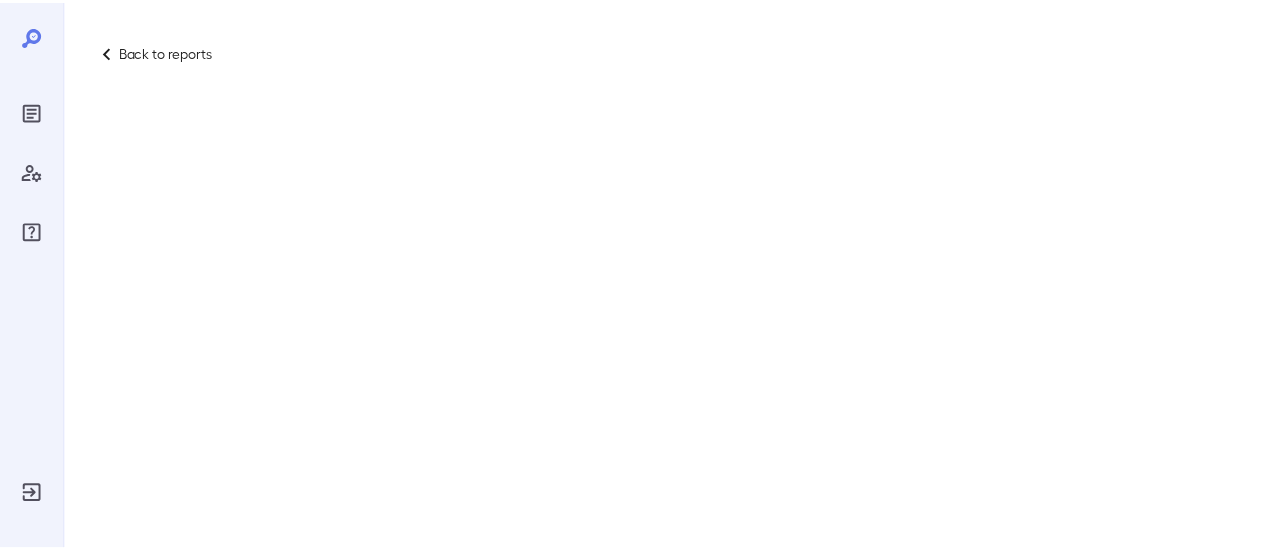 scroll, scrollTop: 0, scrollLeft: 0, axis: both 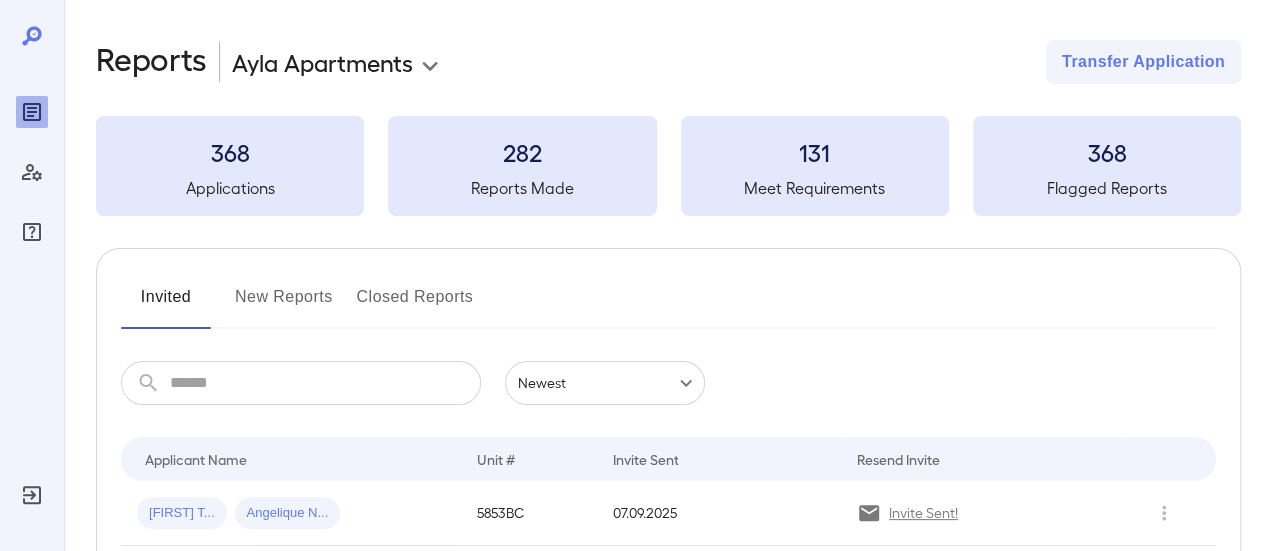 click on "New Reports" at bounding box center [284, 305] 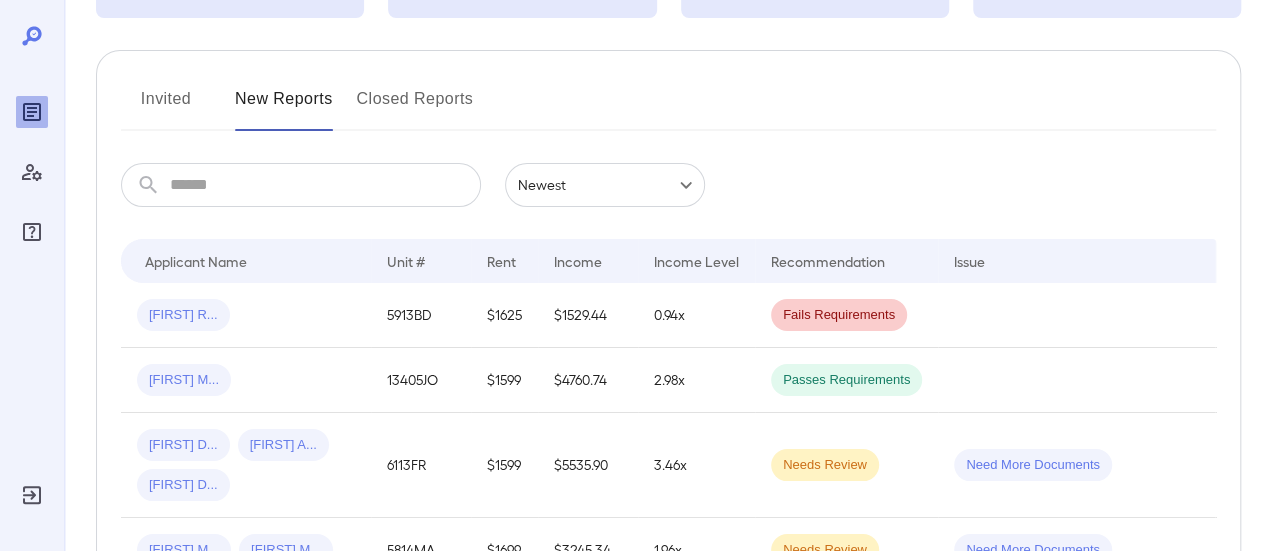 scroll, scrollTop: 100, scrollLeft: 0, axis: vertical 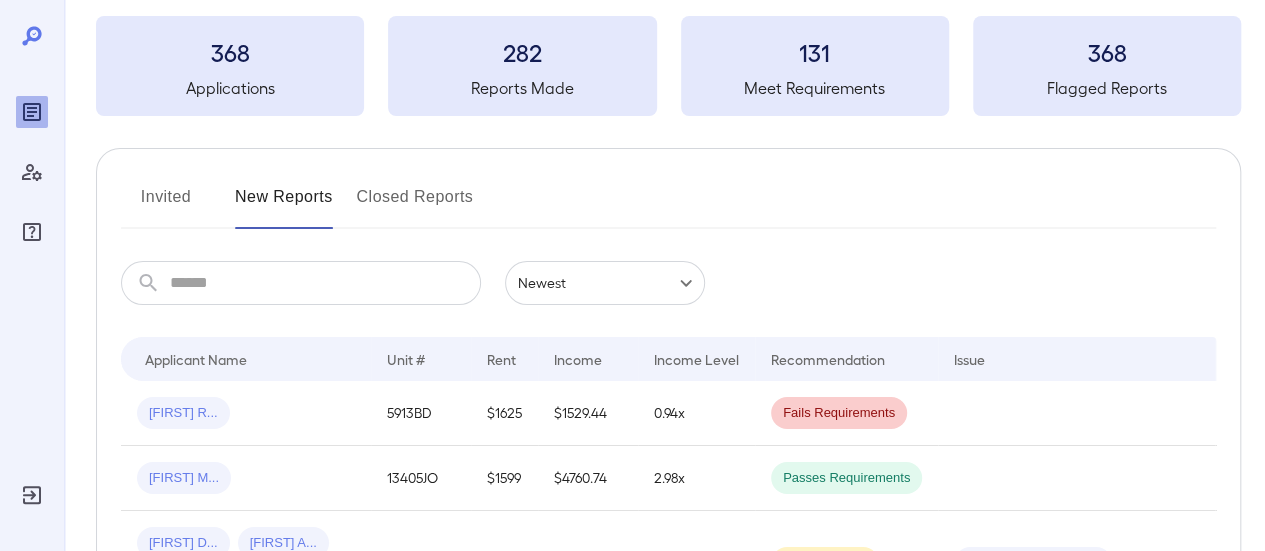 click on "Invited" at bounding box center [166, 205] 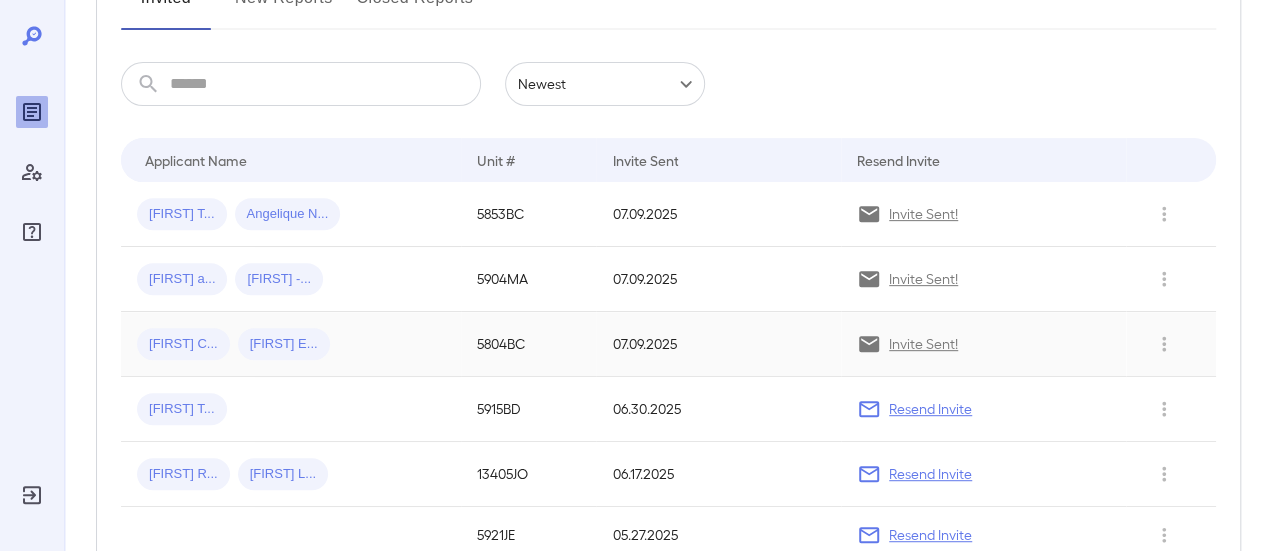 scroll, scrollTop: 300, scrollLeft: 0, axis: vertical 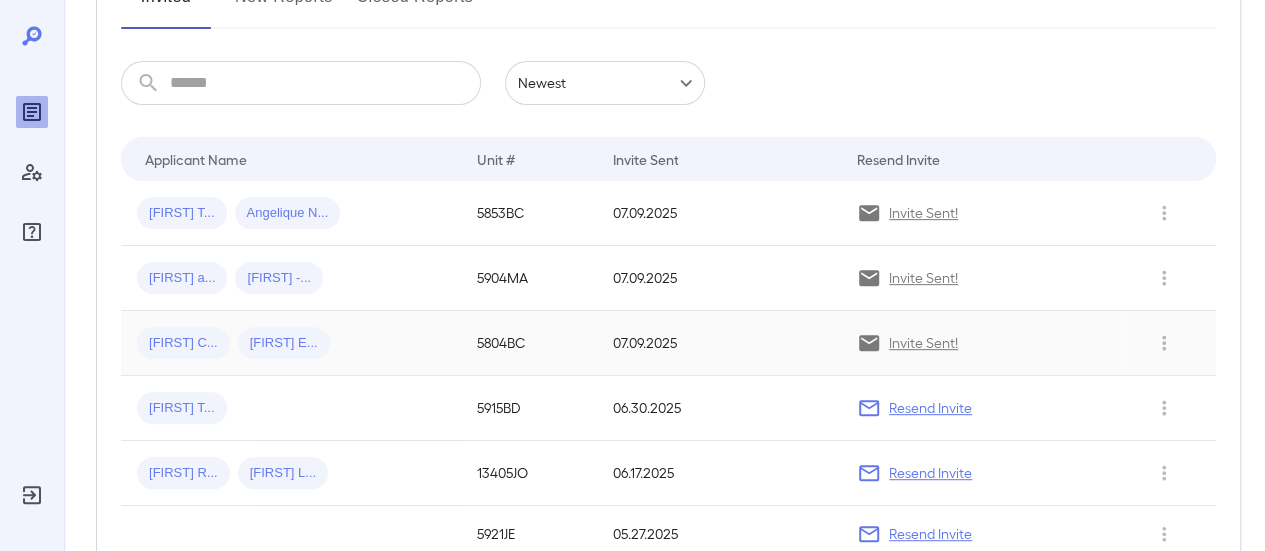 click on "[FIRST] C... [FIRST] E..." at bounding box center (291, 343) 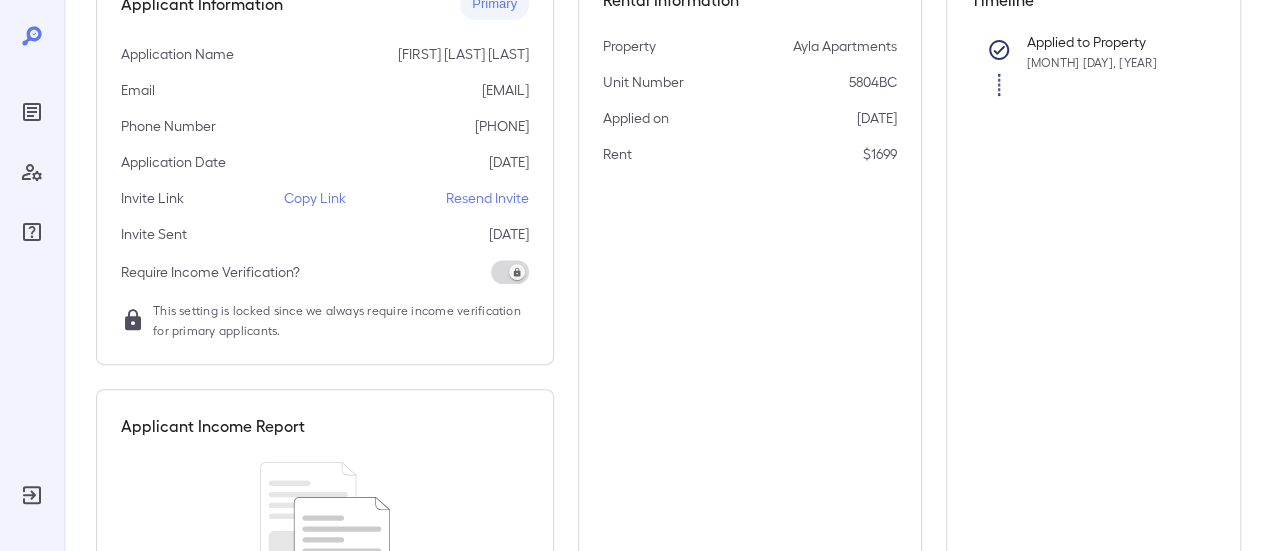 scroll, scrollTop: 251, scrollLeft: 0, axis: vertical 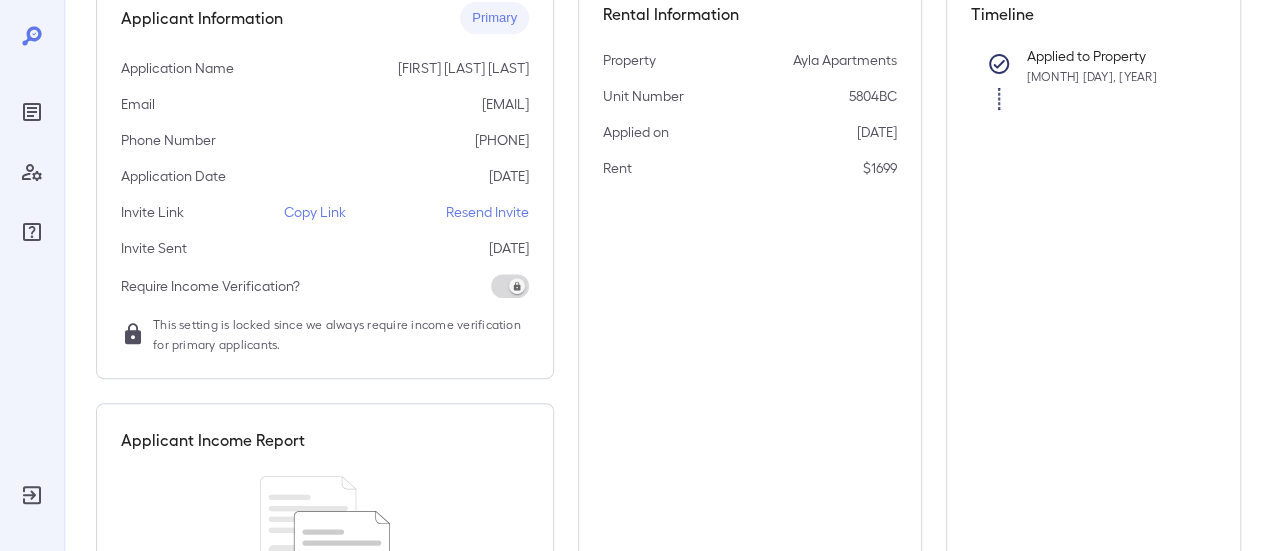 click on "Resend Invite" at bounding box center [487, 212] 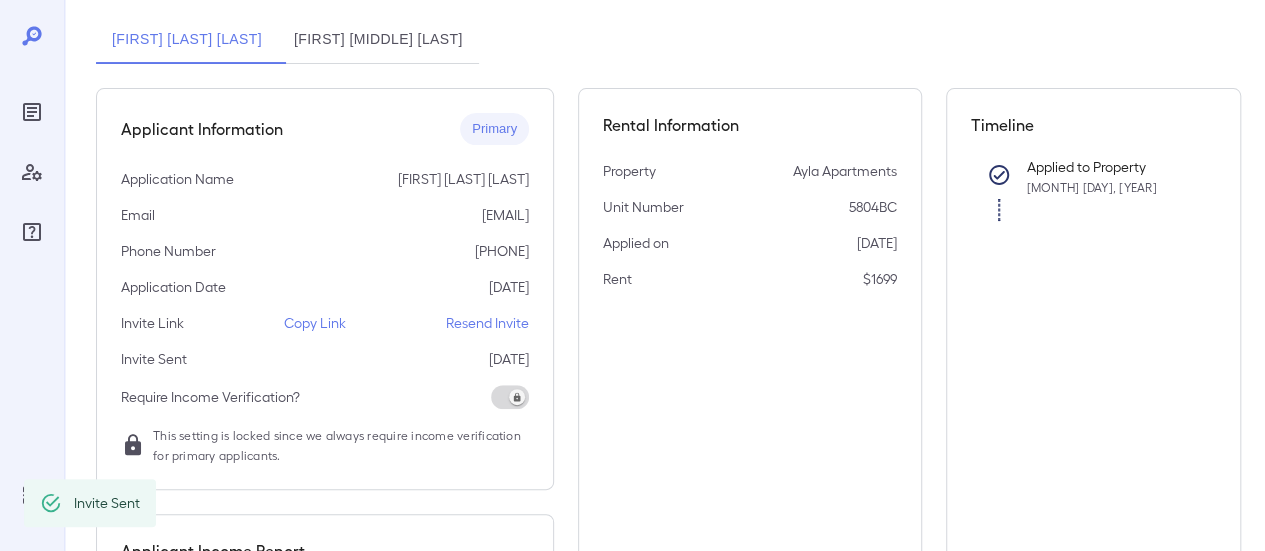 scroll, scrollTop: 0, scrollLeft: 0, axis: both 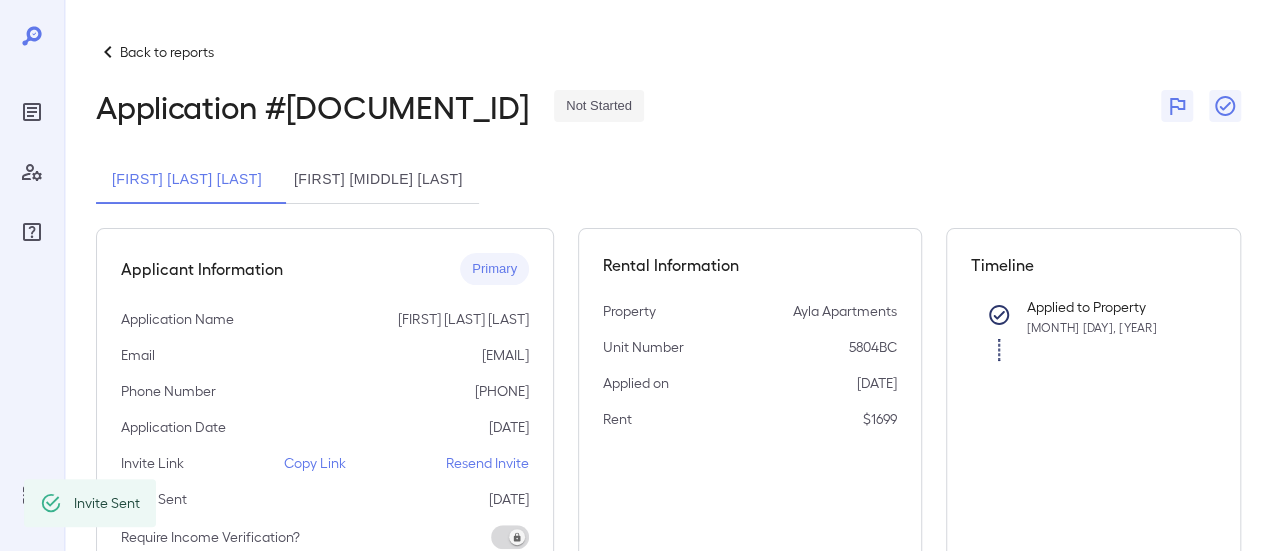 click on "[FIRST] [MIDDLE] [LAST]" at bounding box center (378, 180) 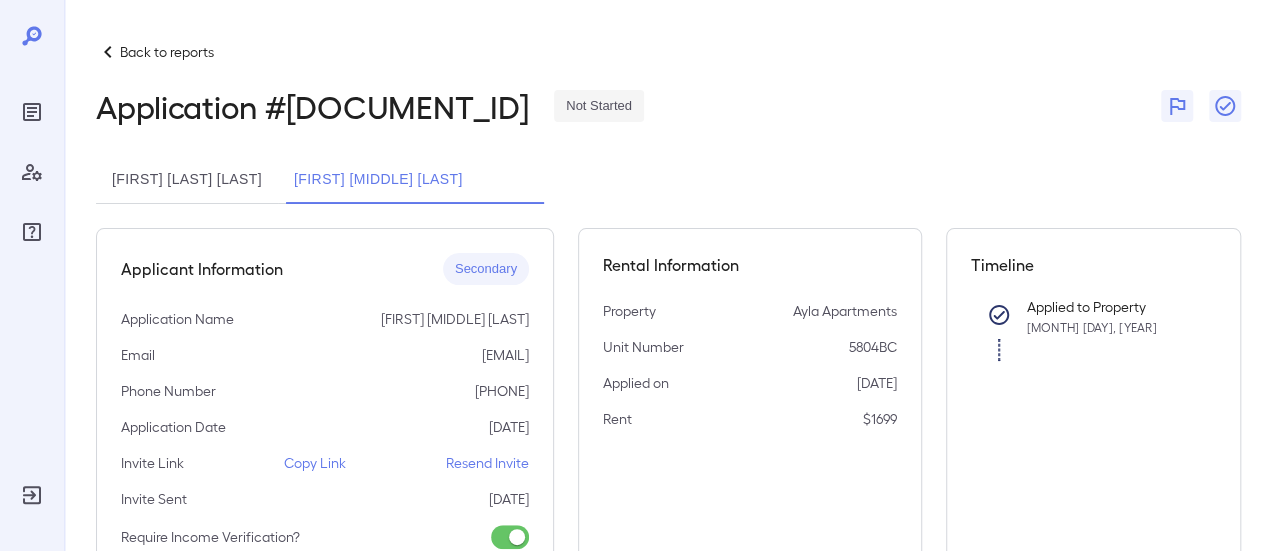 click on "Resend Invite" at bounding box center (487, 463) 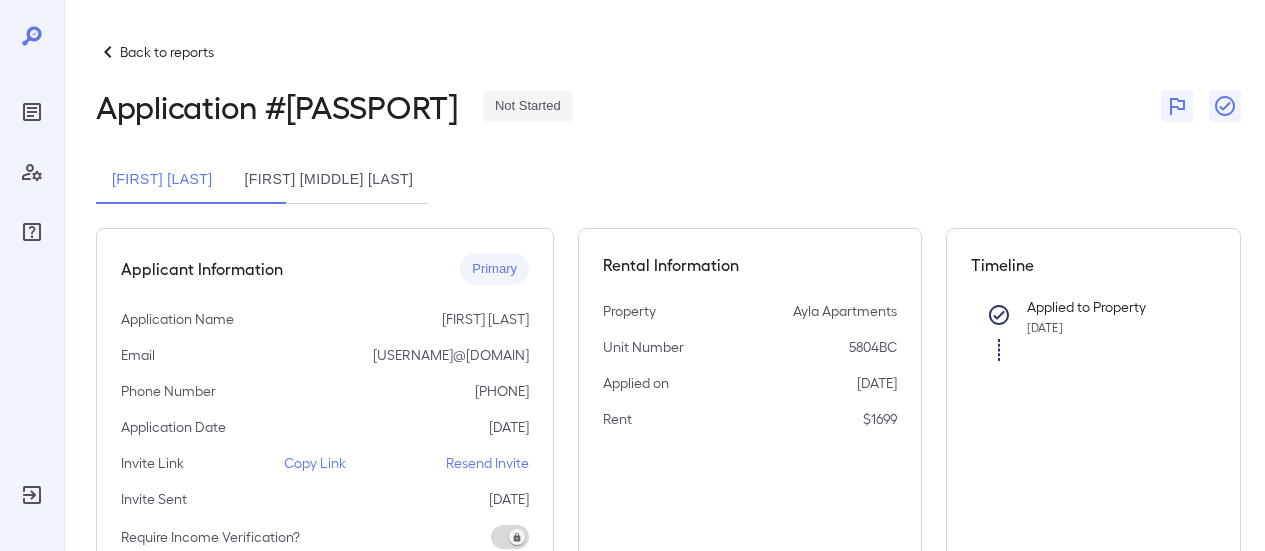scroll, scrollTop: 0, scrollLeft: 0, axis: both 